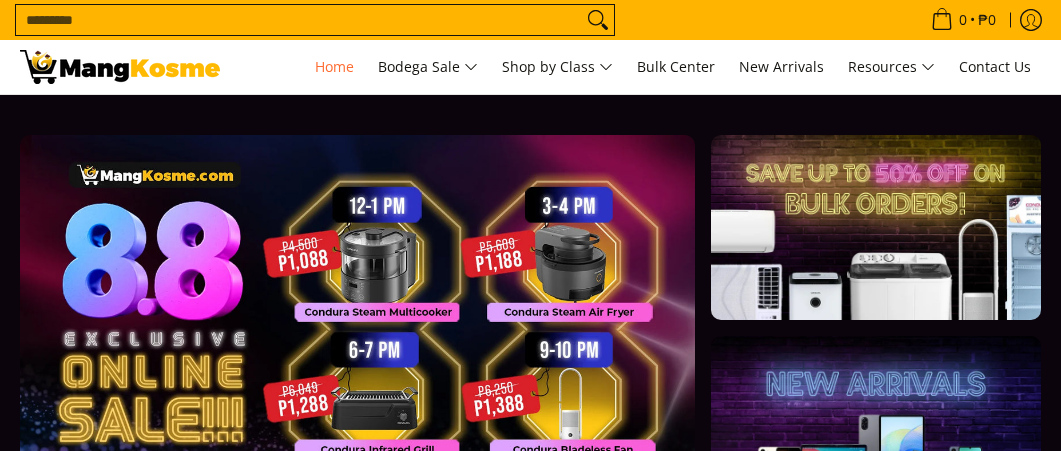 scroll, scrollTop: 0, scrollLeft: 0, axis: both 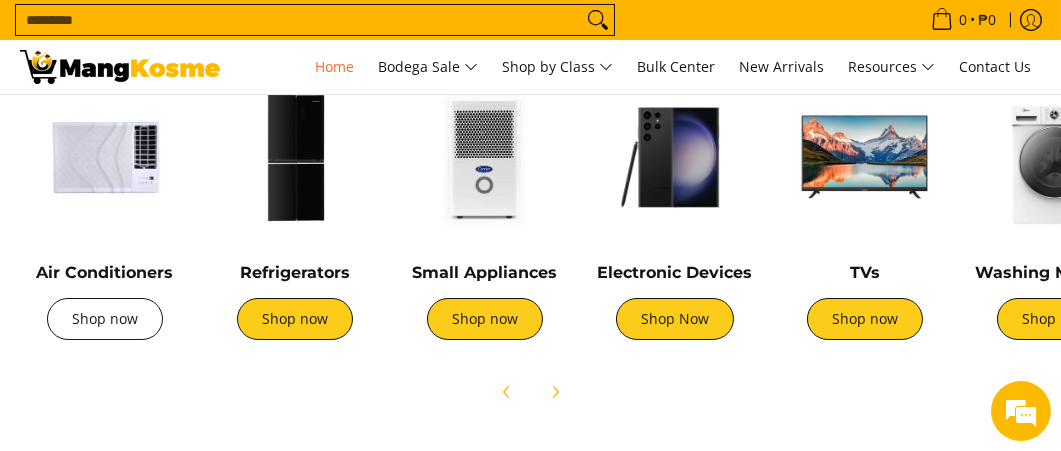 click on "Shop now" at bounding box center (105, 319) 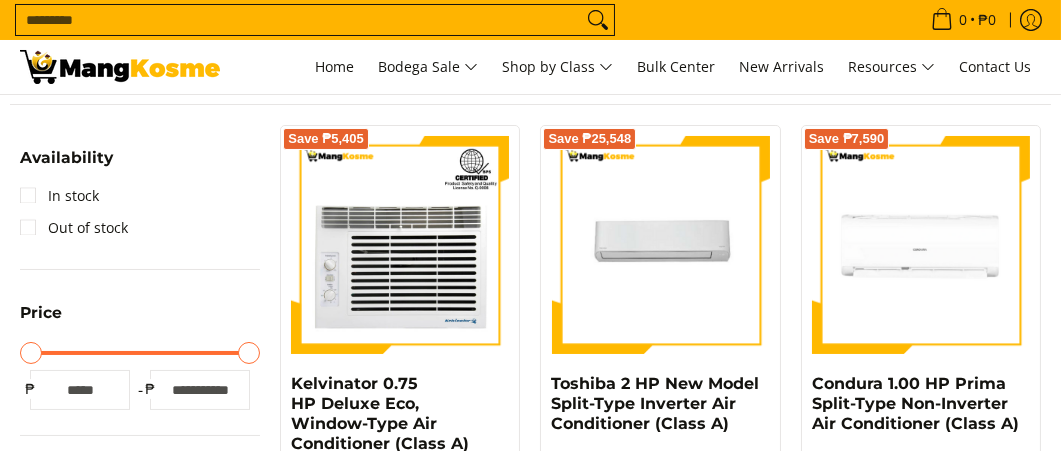 scroll, scrollTop: 281, scrollLeft: 0, axis: vertical 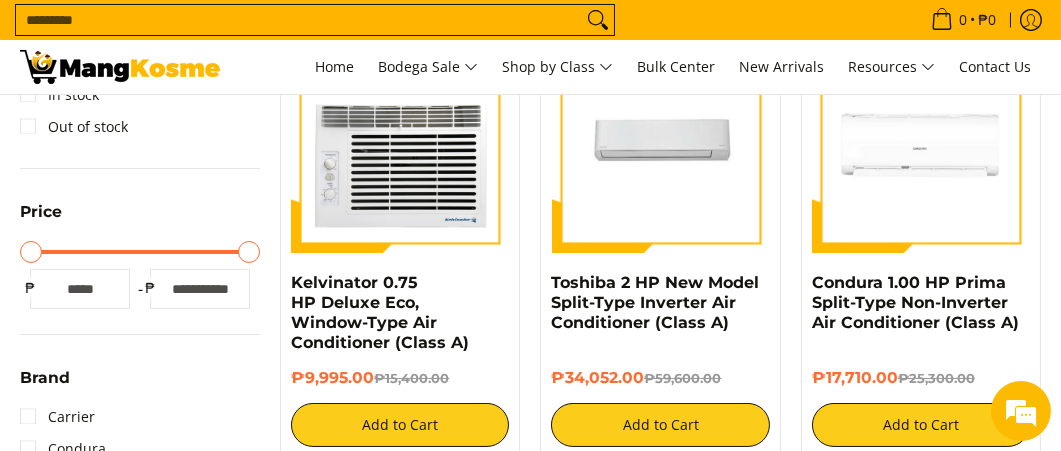 click on "Maximum Price" at bounding box center [140, 252] 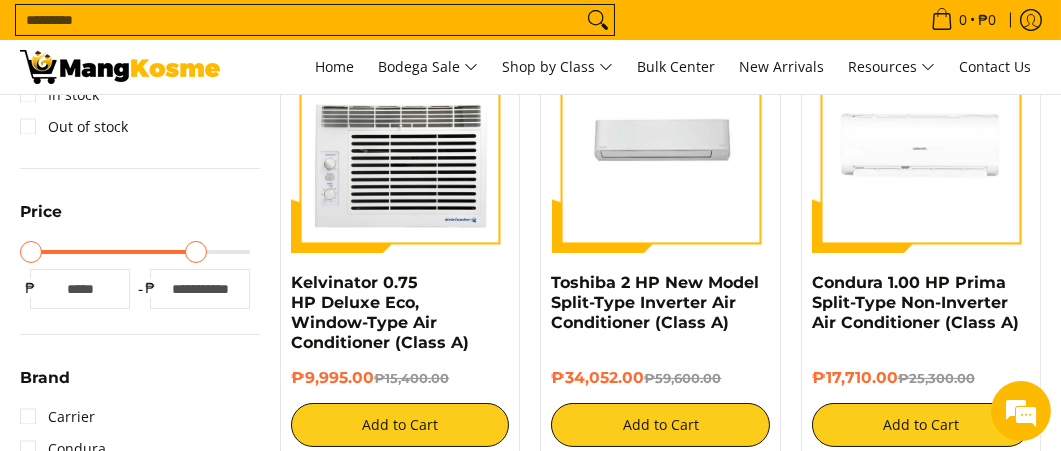 type on "******" 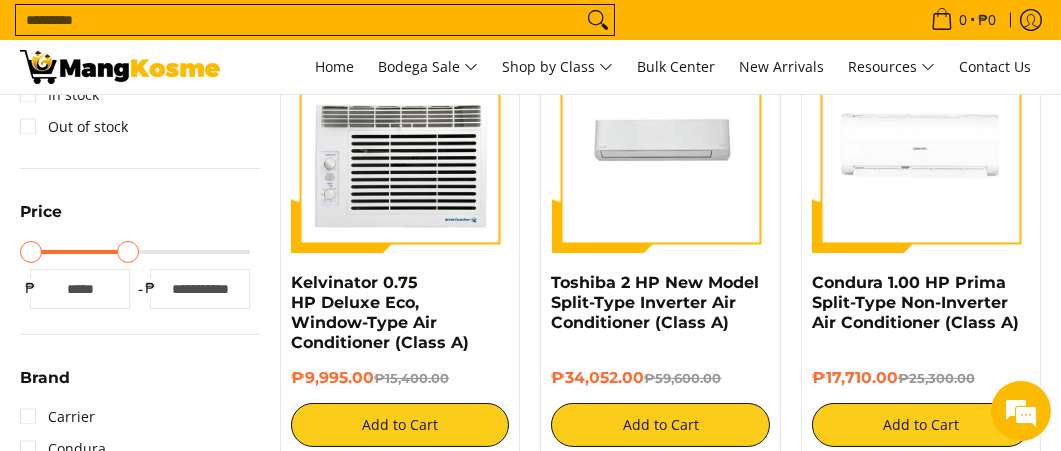 type on "*****" 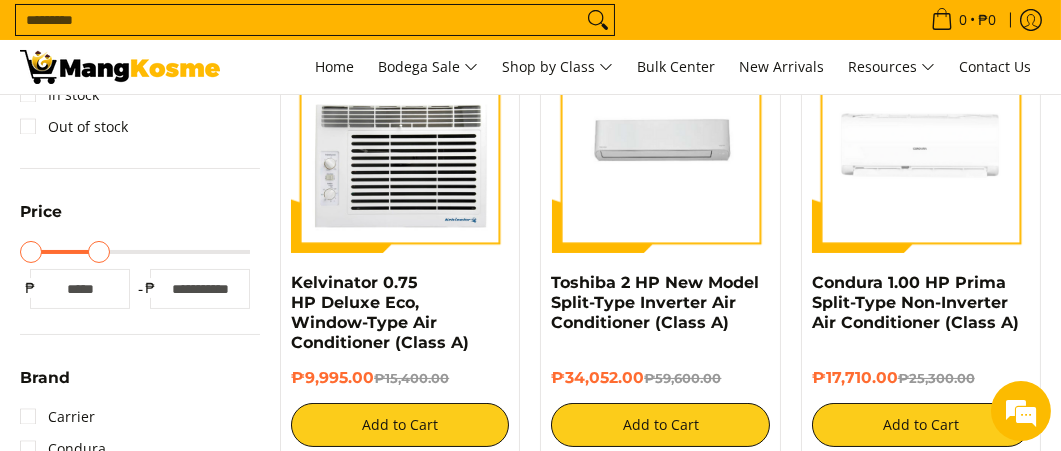 type on "*****" 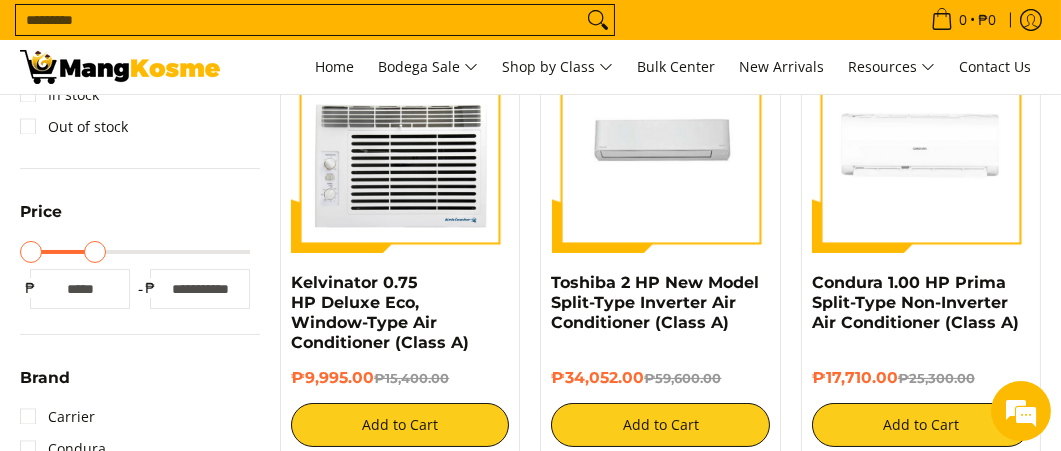 type on "*****" 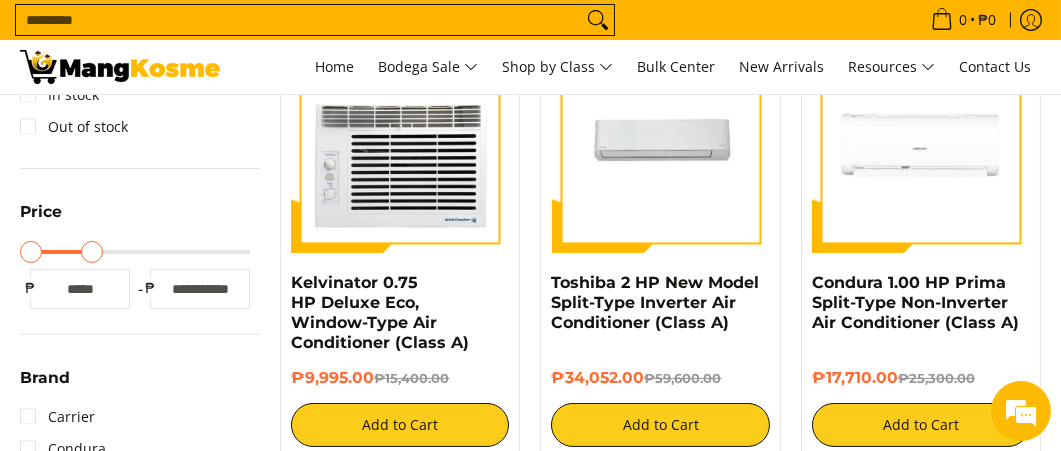 type on "*****" 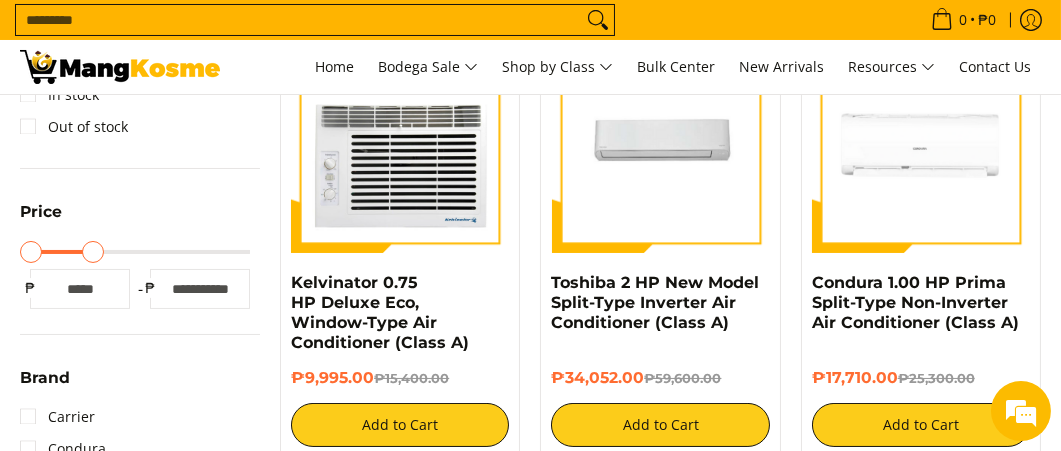 type on "*****" 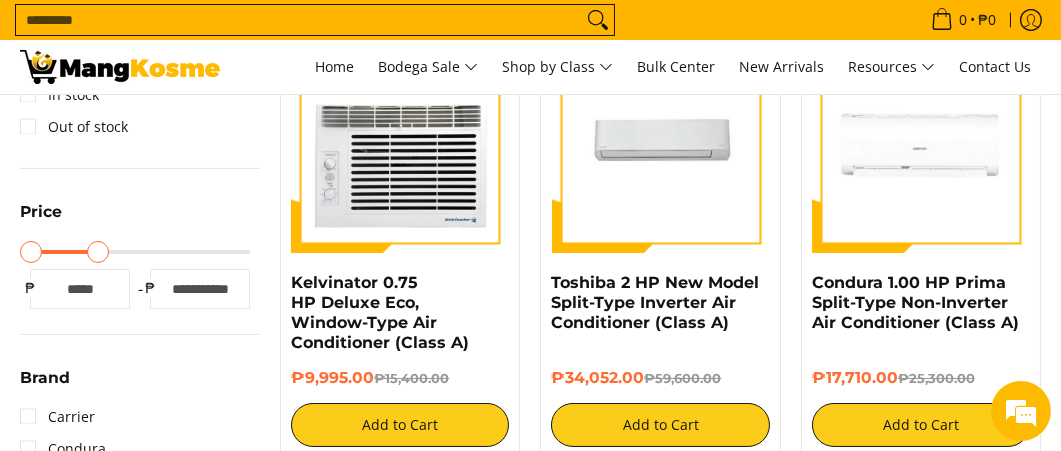 type on "*****" 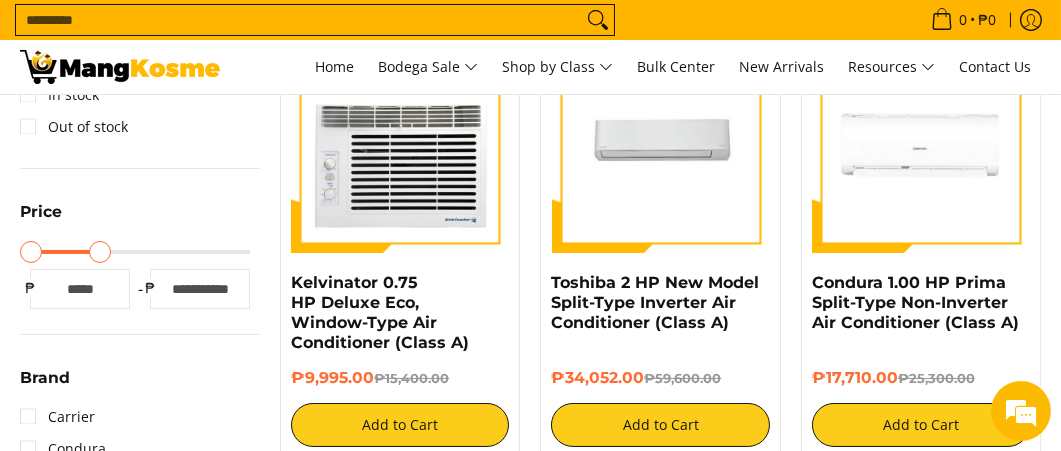 type on "*****" 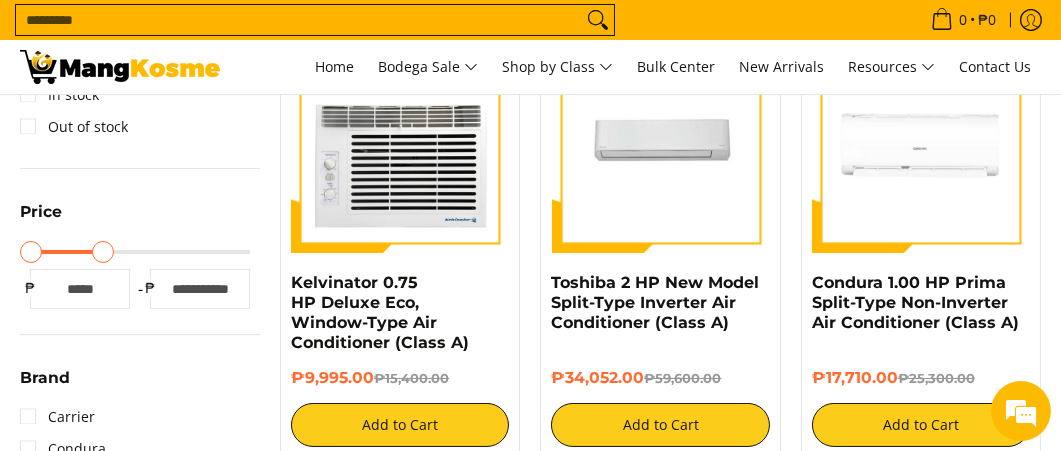type on "*****" 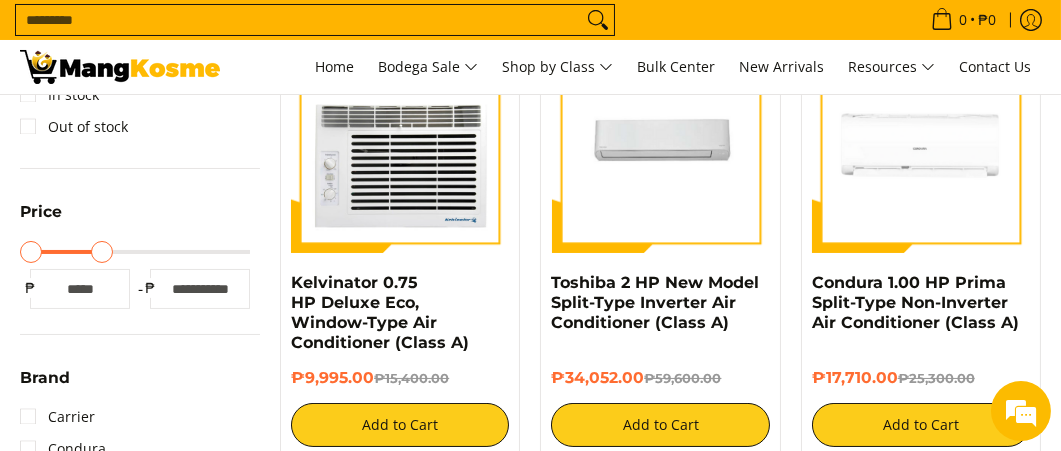 drag, startPoint x: 248, startPoint y: 253, endPoint x: 103, endPoint y: 235, distance: 146.11298 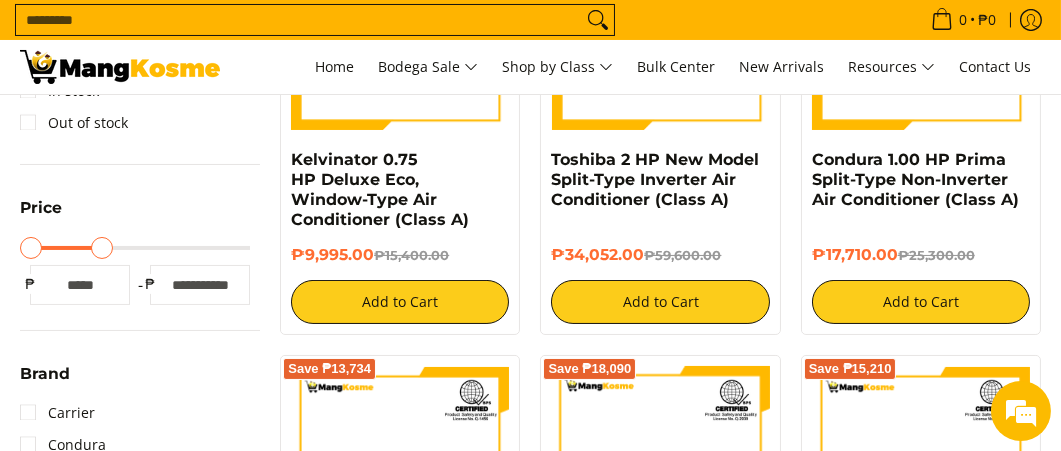 scroll, scrollTop: 521, scrollLeft: 0, axis: vertical 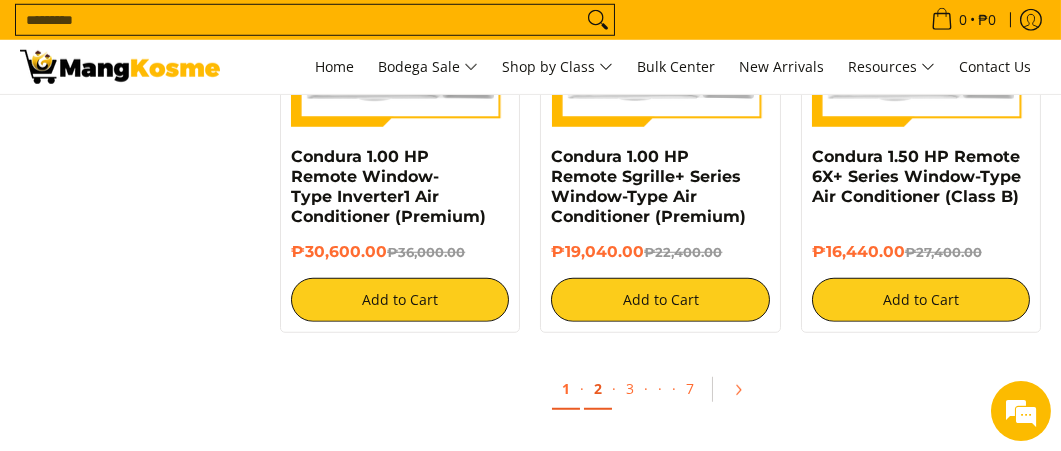 click on "2" at bounding box center (598, 389) 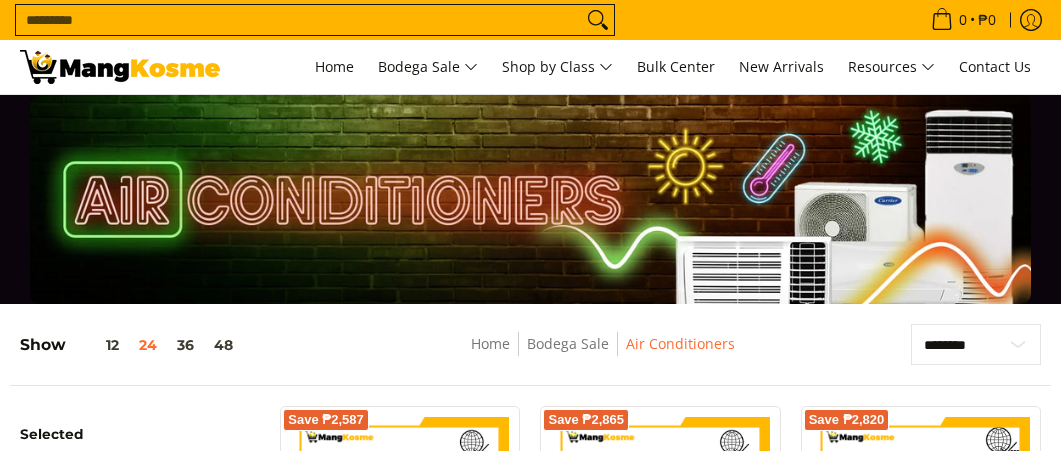 scroll, scrollTop: 392, scrollLeft: 0, axis: vertical 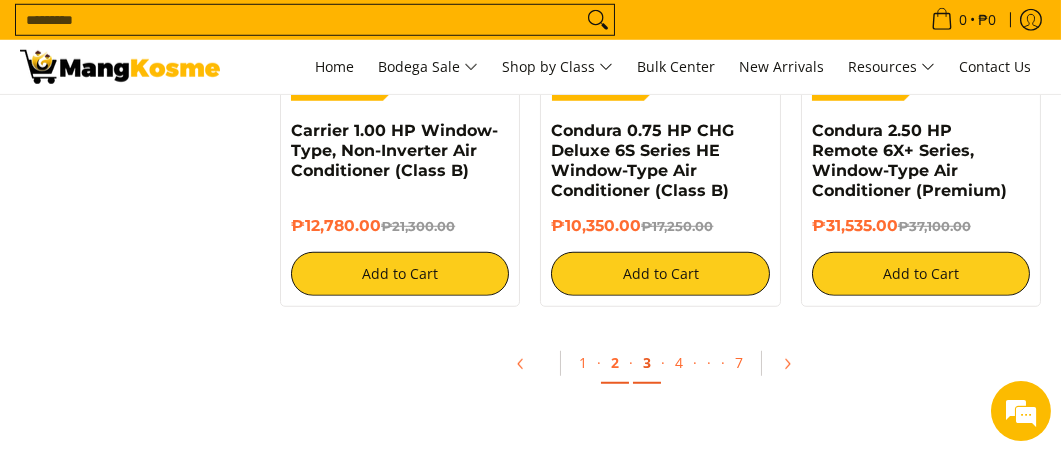 click on "3" at bounding box center (647, 363) 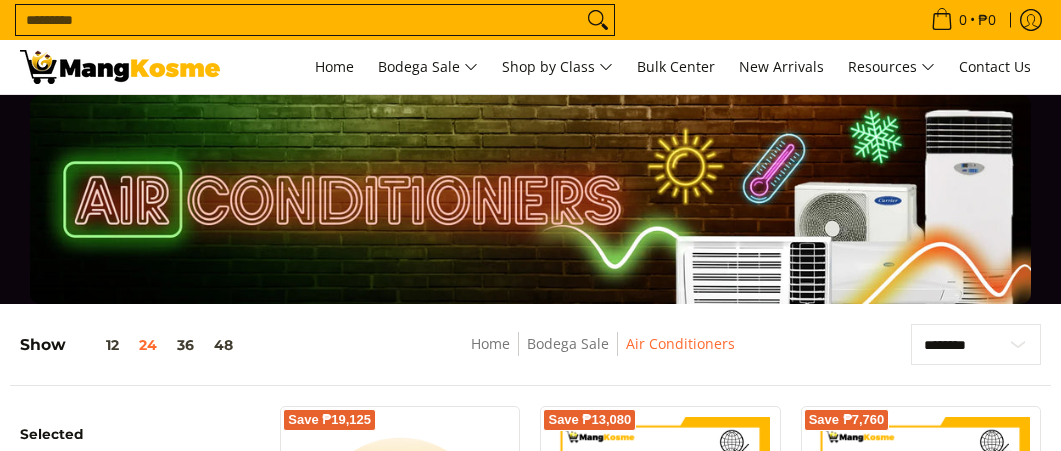 scroll, scrollTop: 533, scrollLeft: 0, axis: vertical 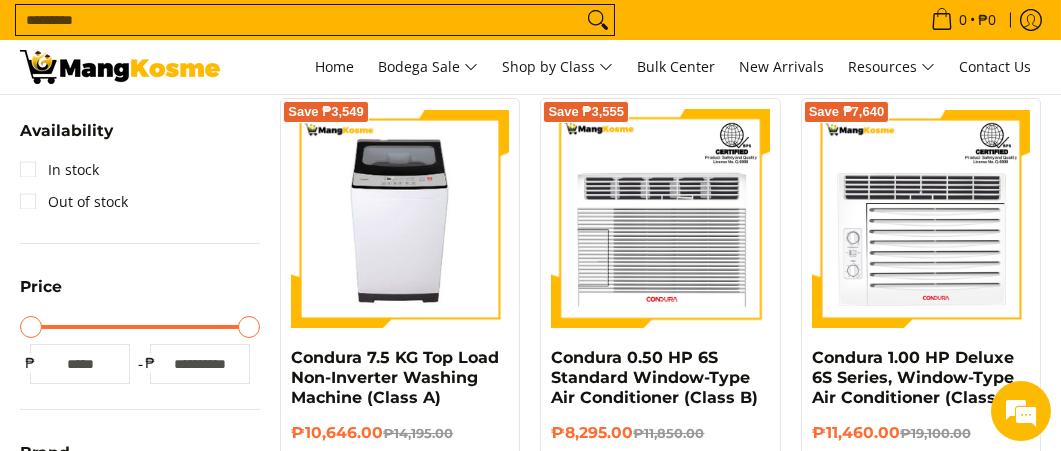 type on "*****" 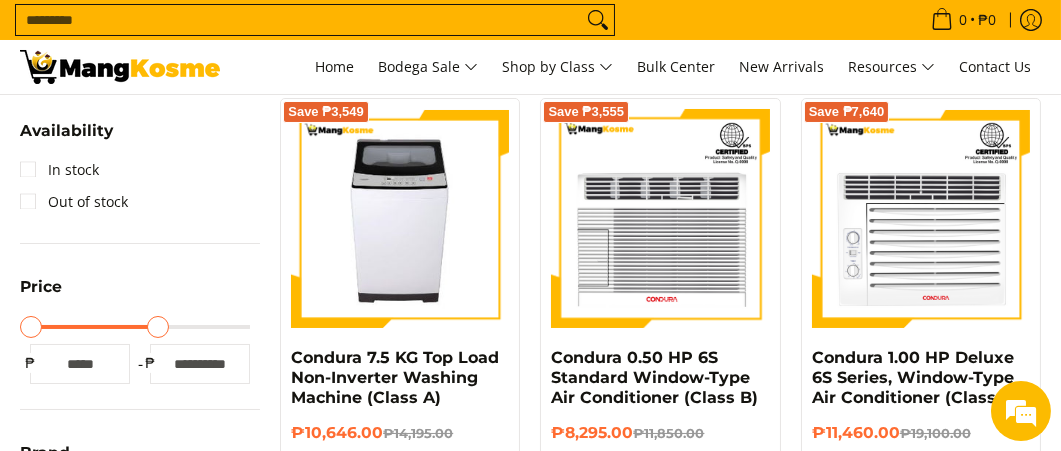 type on "*****" 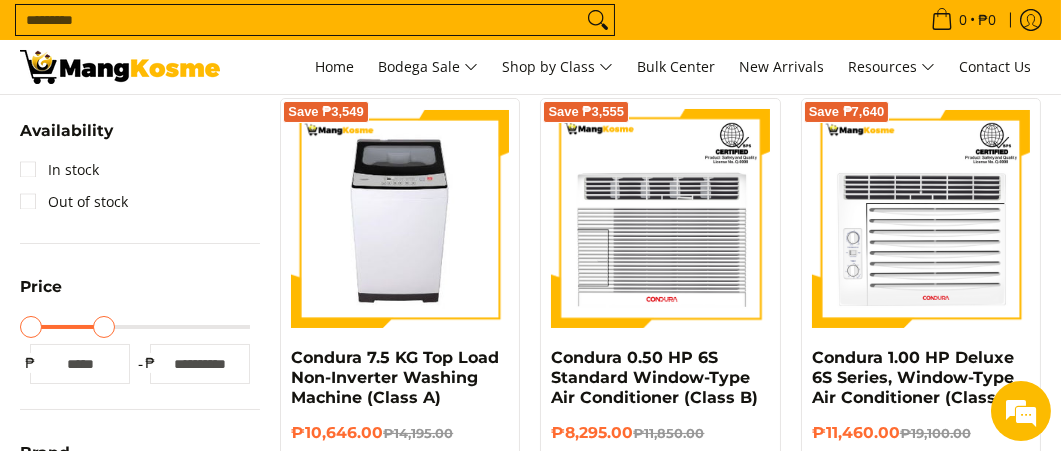 type on "*****" 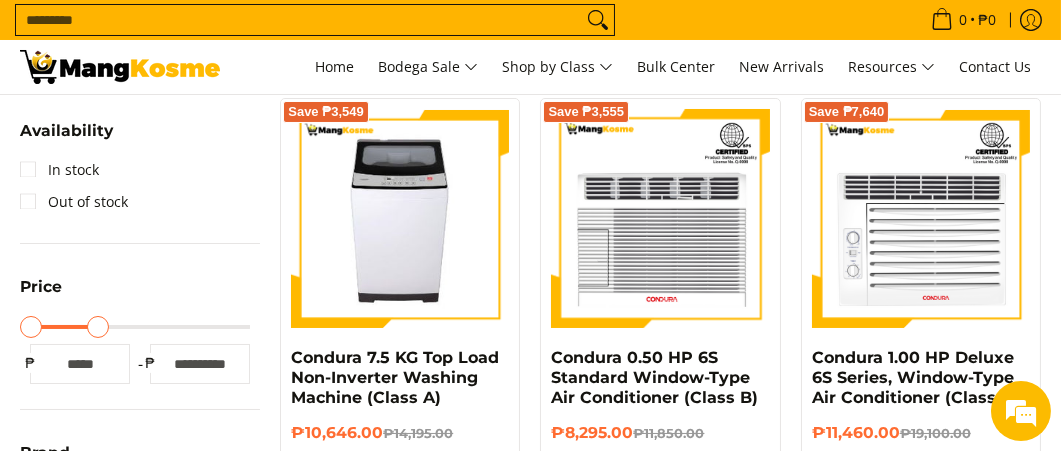 type on "*****" 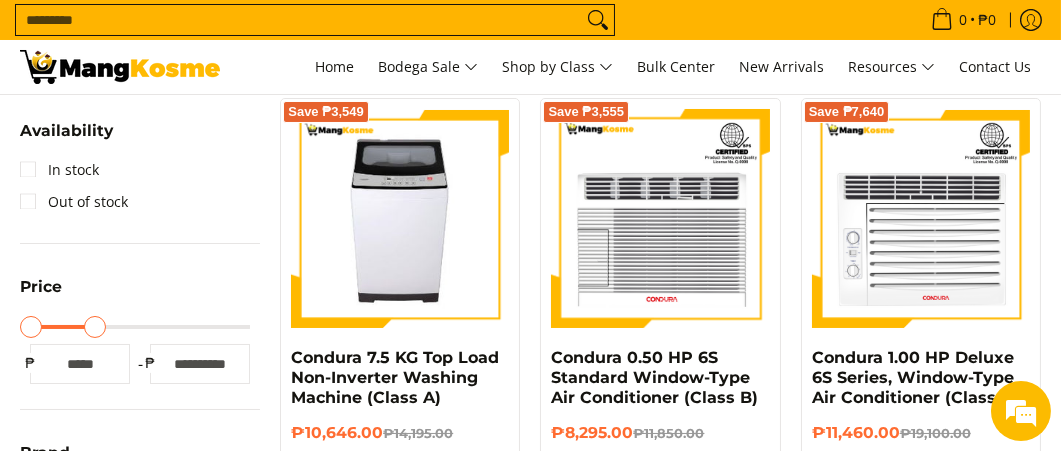 type on "*****" 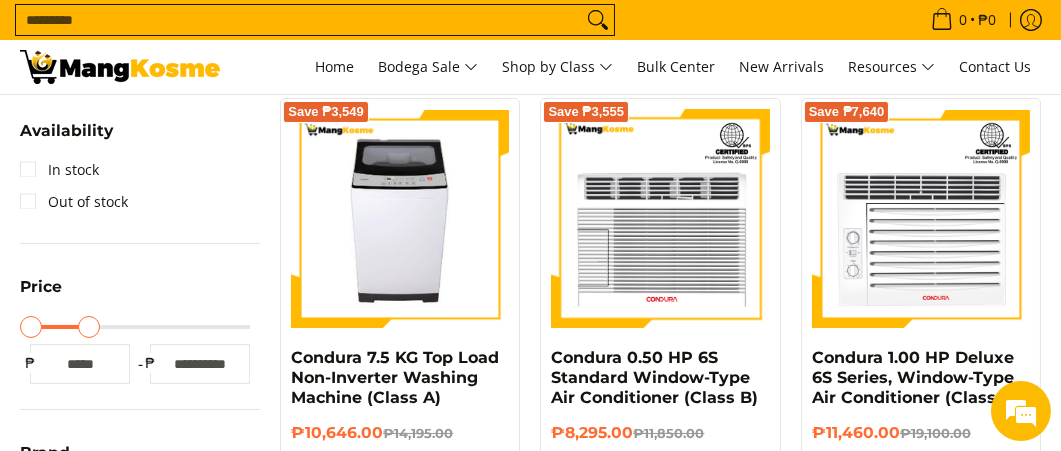 type on "*****" 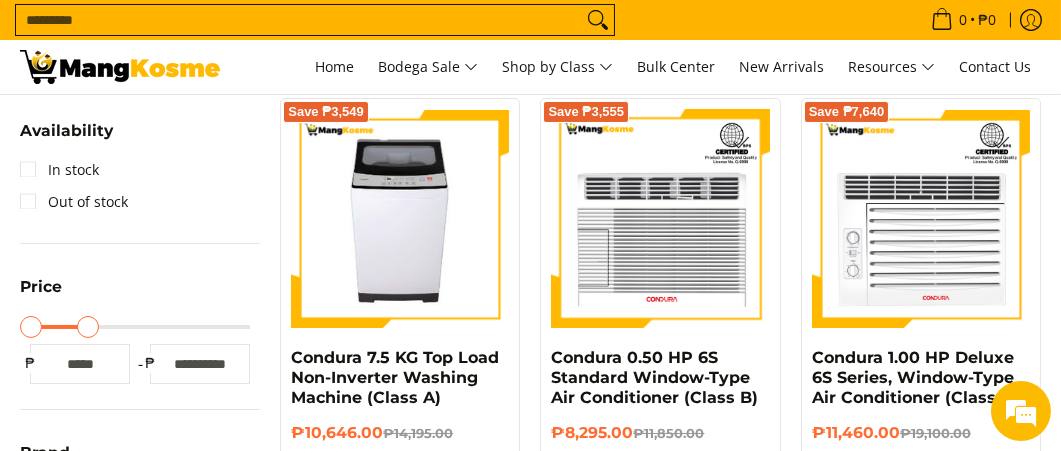 type on "*****" 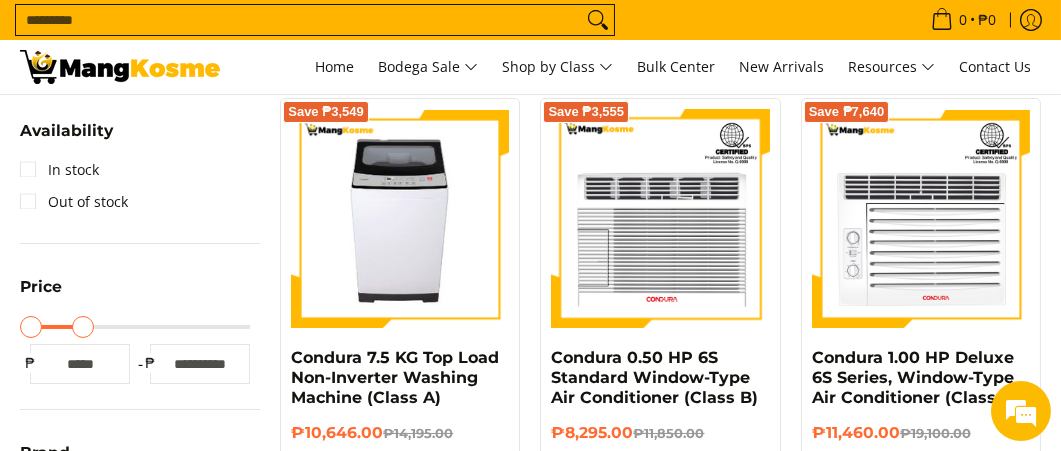 type on "*****" 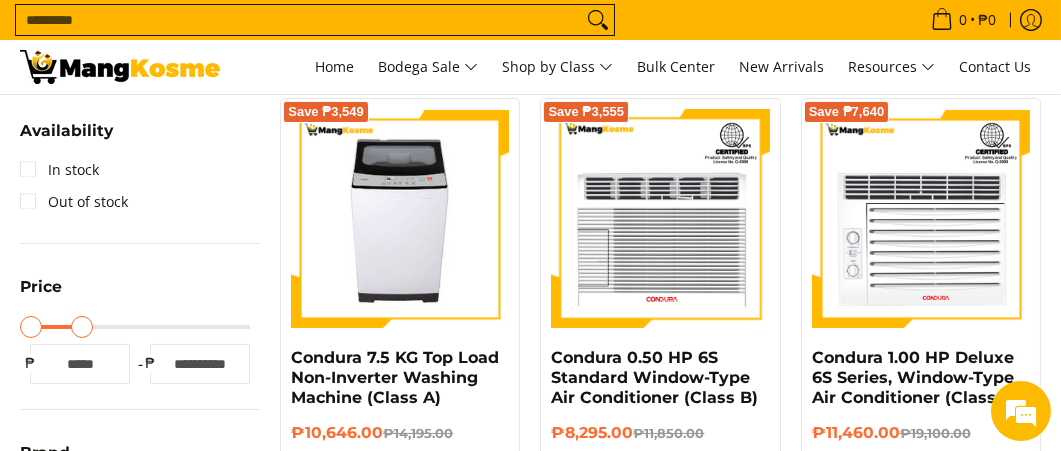type on "*****" 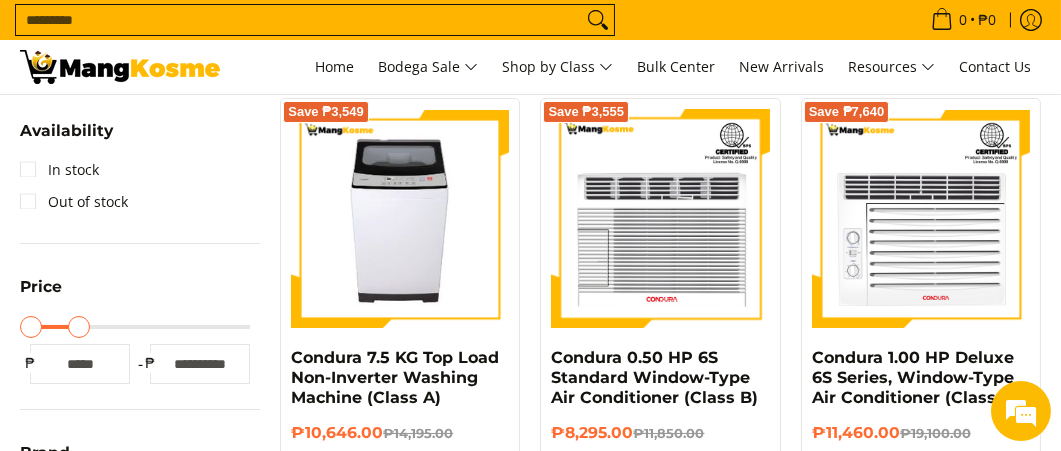 type on "*****" 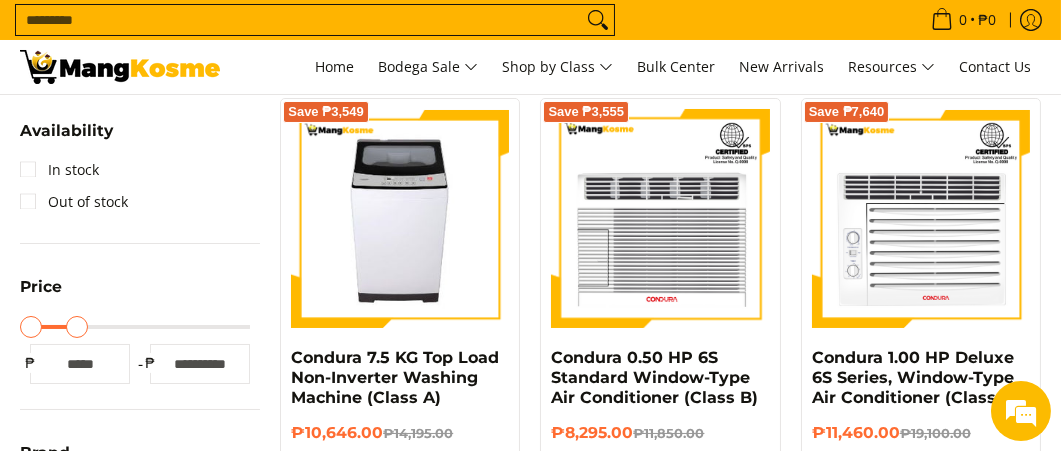 drag, startPoint x: 249, startPoint y: 331, endPoint x: 77, endPoint y: 312, distance: 173.04623 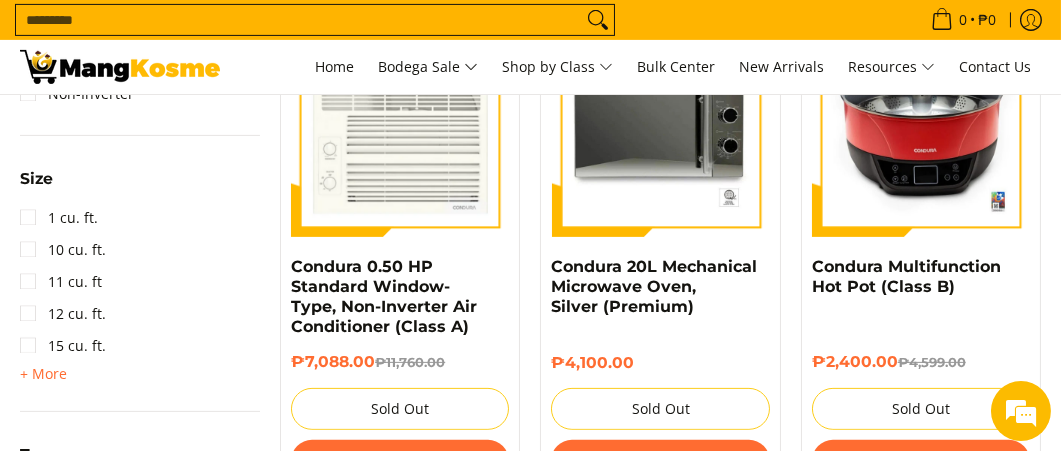 scroll, scrollTop: 1671, scrollLeft: 0, axis: vertical 